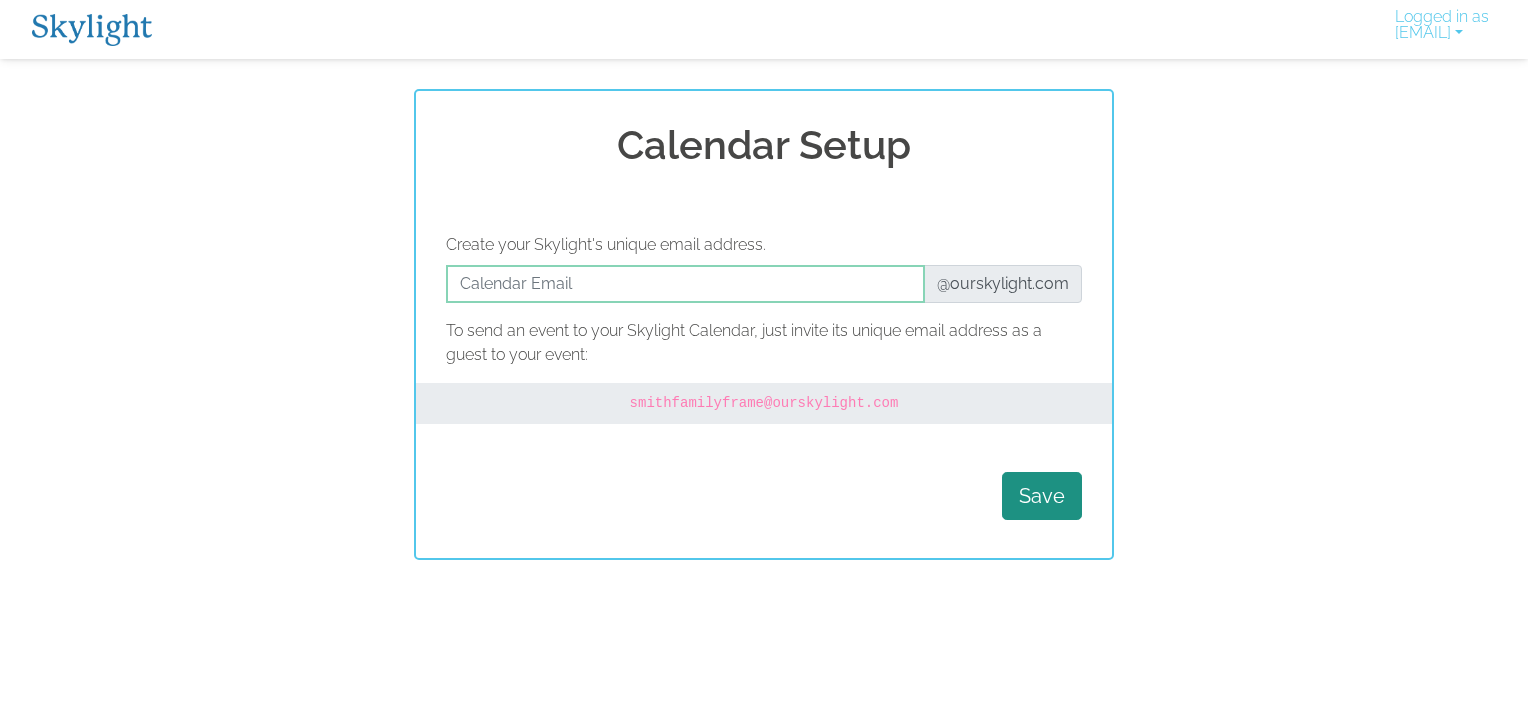 scroll, scrollTop: 0, scrollLeft: 0, axis: both 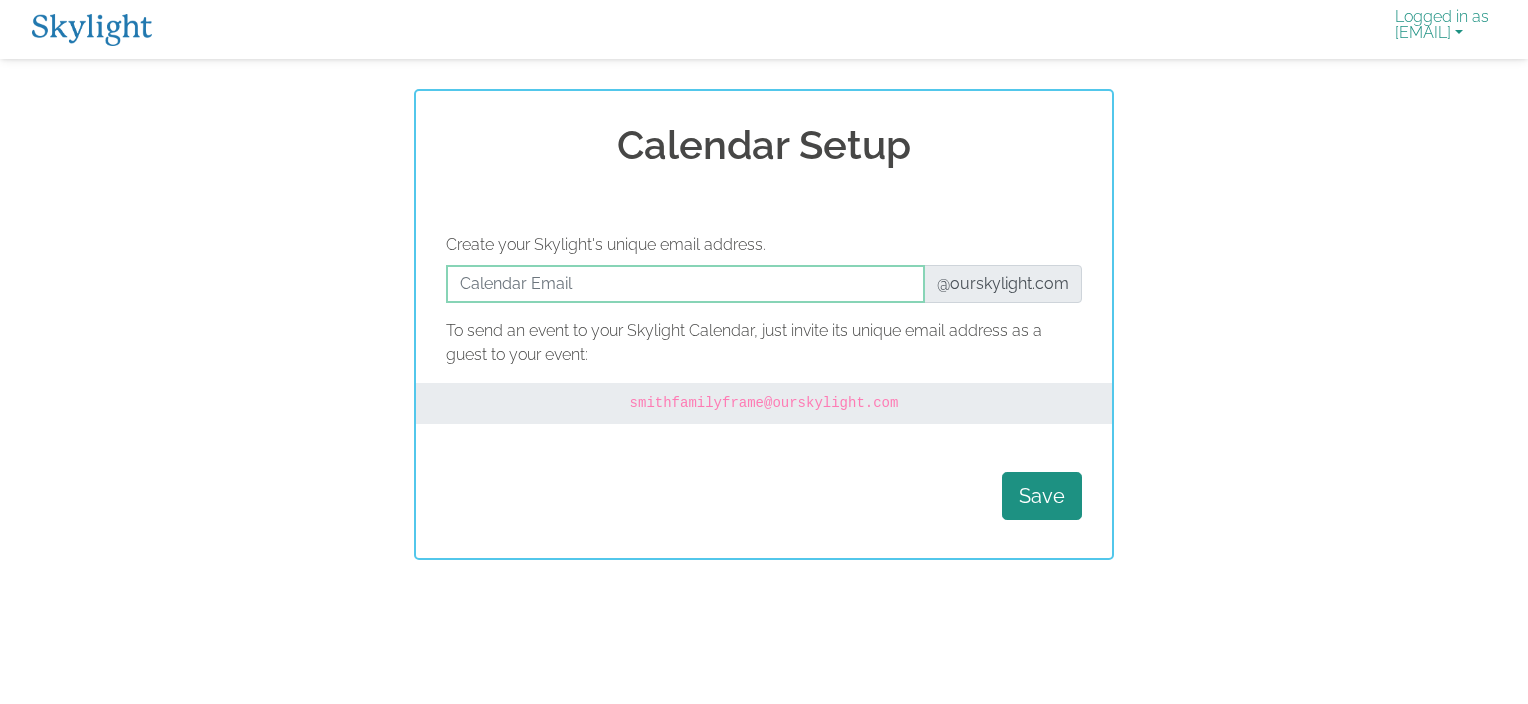 click on "Logged in as jsharkey@daytonfreight.com" at bounding box center (1442, 29) 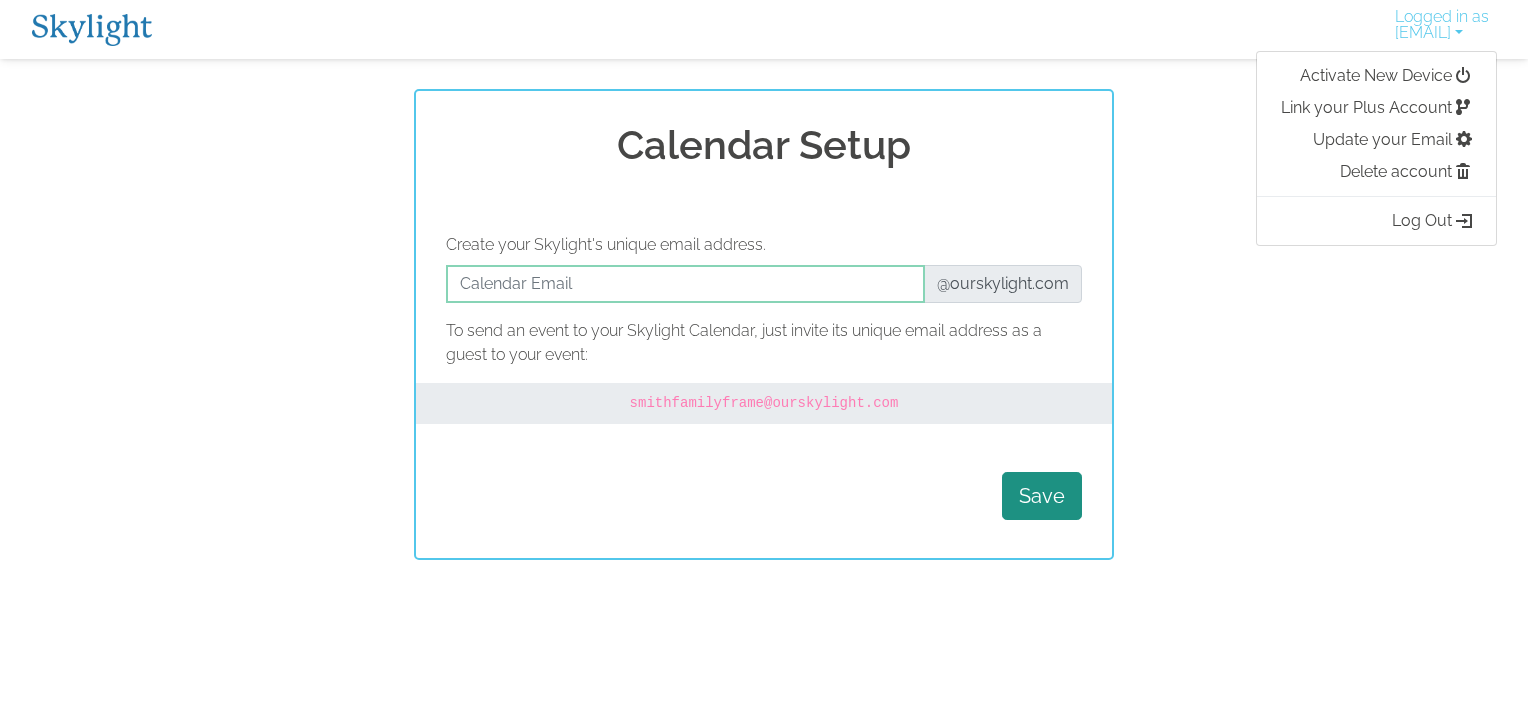 click on "Calendar Setup Create your Skylight's unique email address.   @ourskylight.com To send an event to your Skylight Calendar, just invite its unique email address as a guest to your event: smithfamilyframe @ourskylight.com Save" at bounding box center (764, 324) 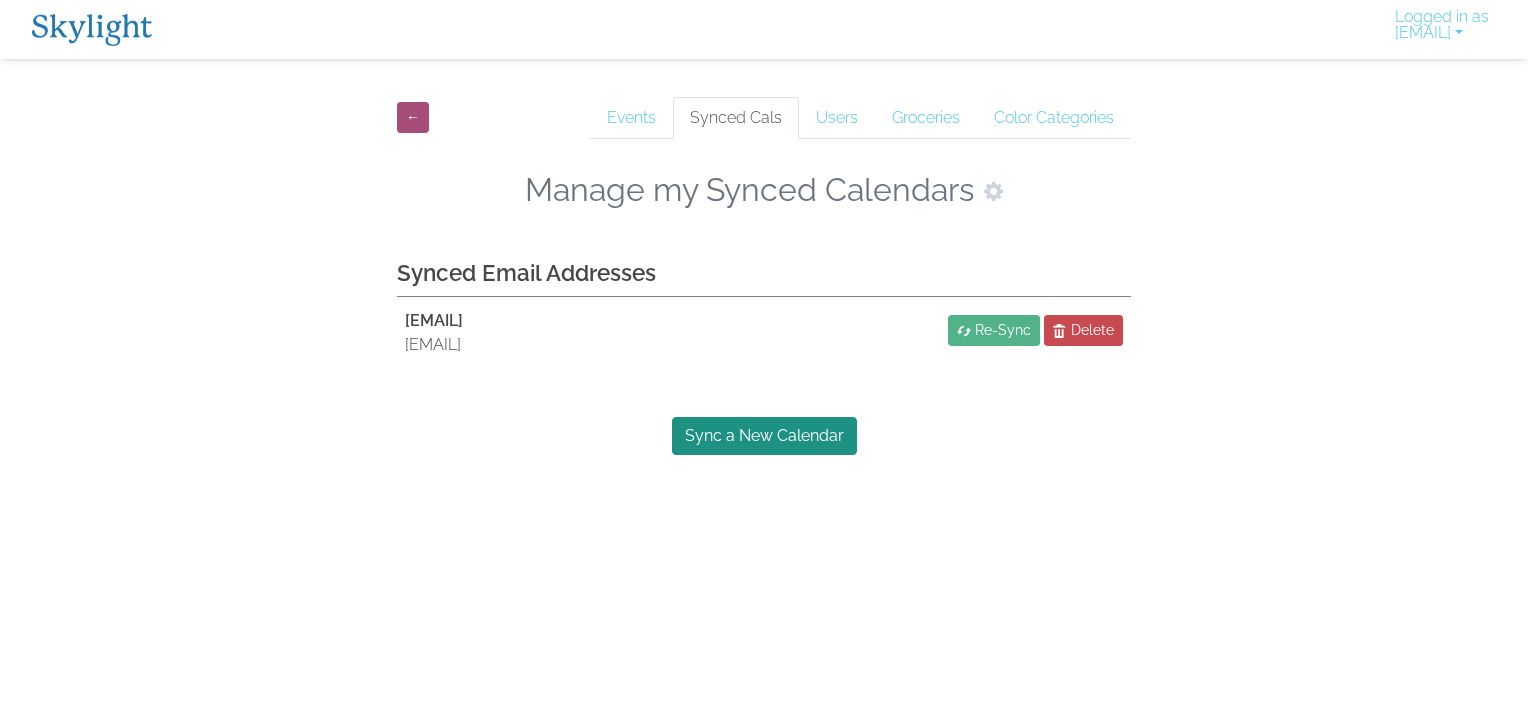scroll, scrollTop: 0, scrollLeft: 0, axis: both 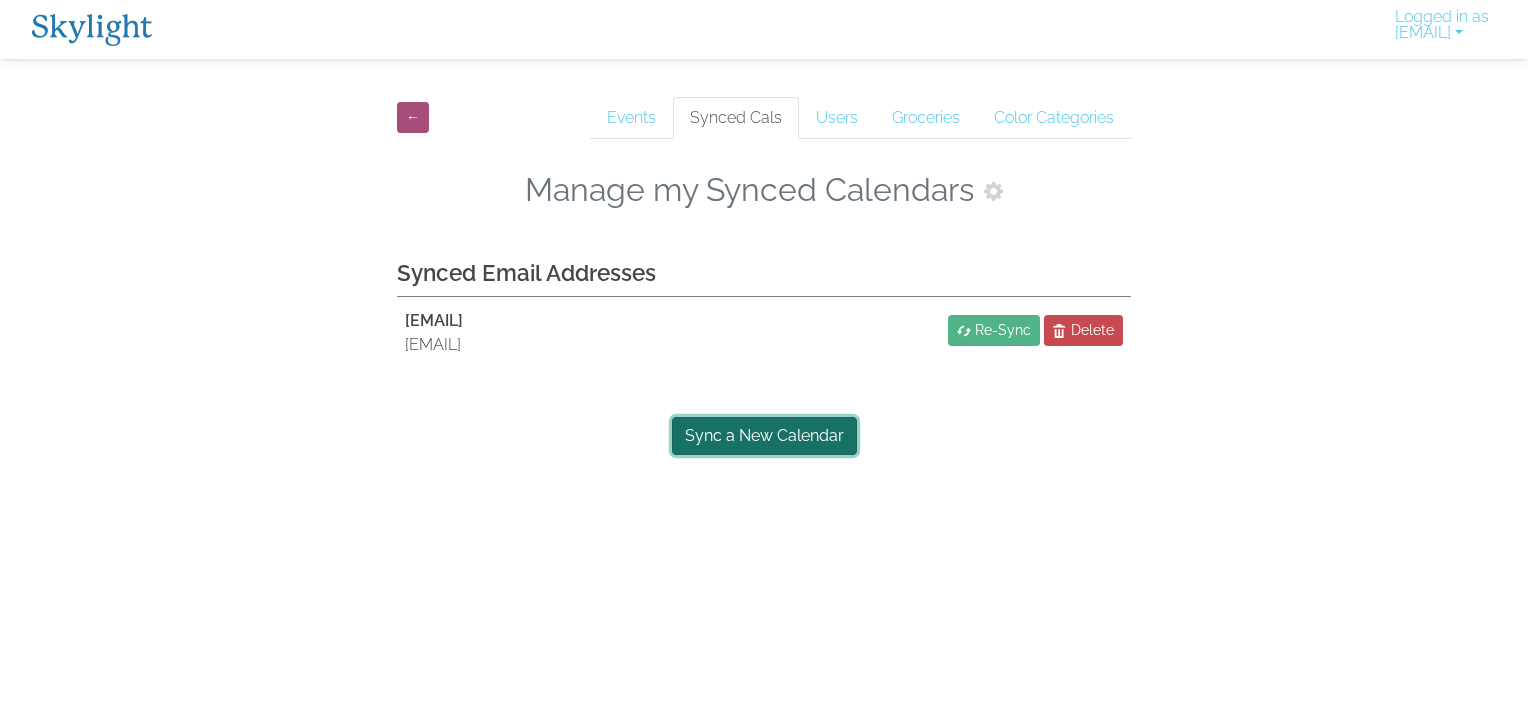click on "Sync a New Calendar" at bounding box center [764, 436] 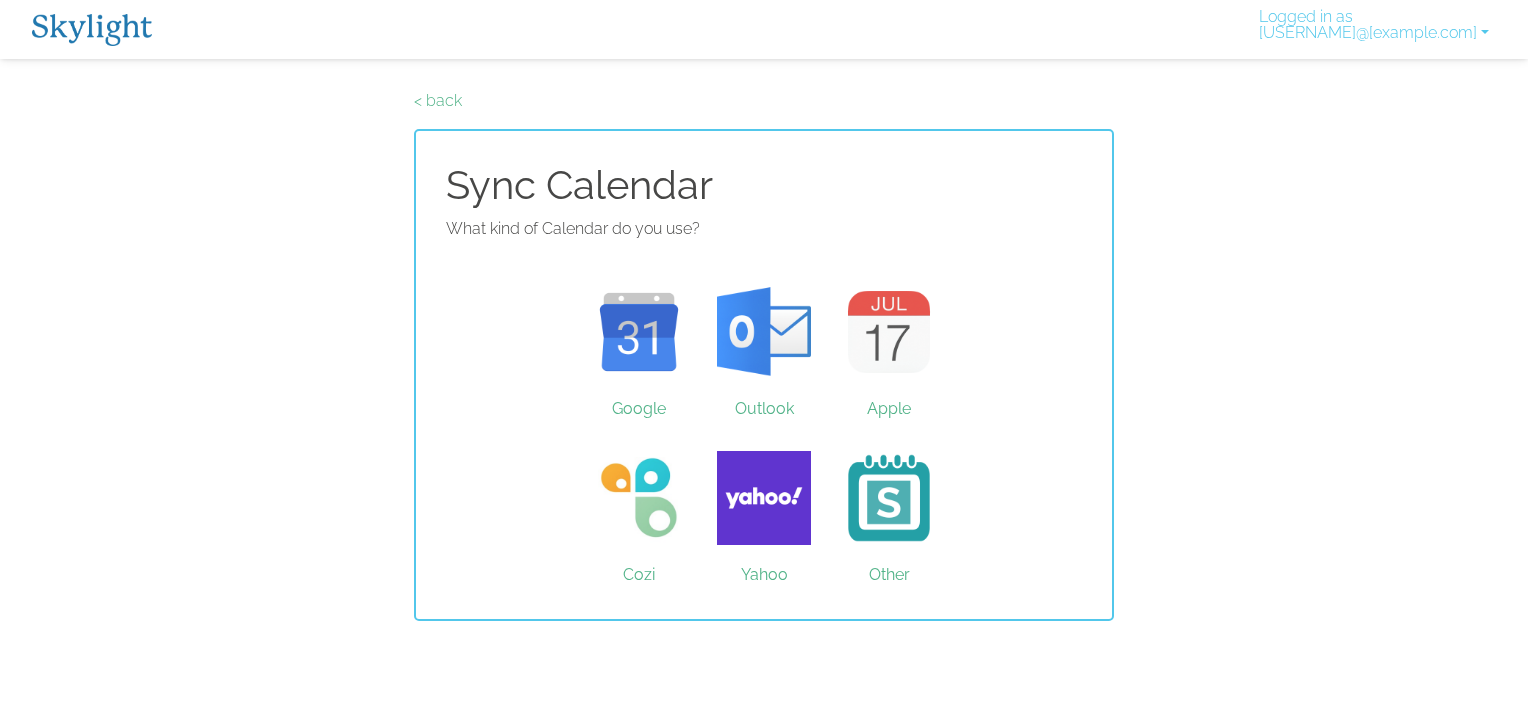 scroll, scrollTop: 0, scrollLeft: 0, axis: both 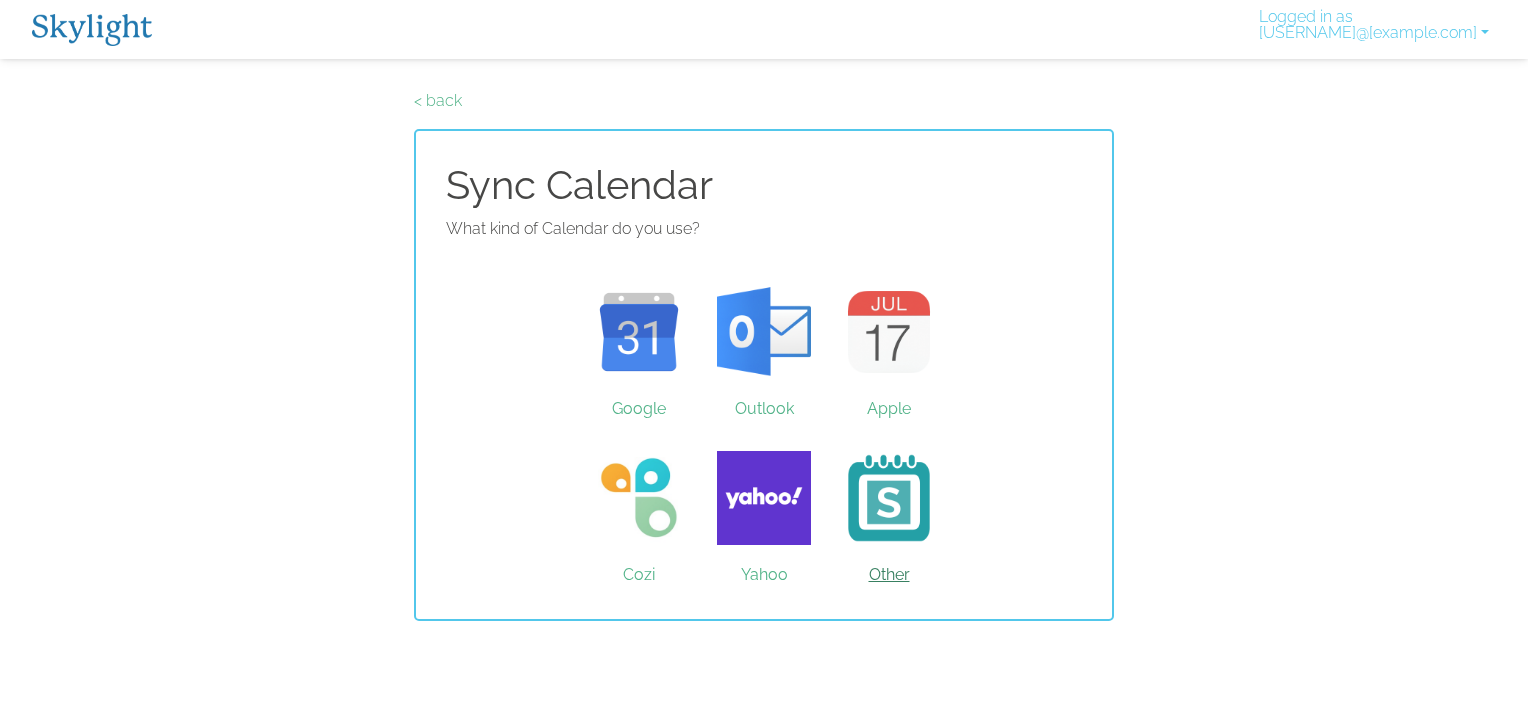 click on "Other" at bounding box center (889, 498) 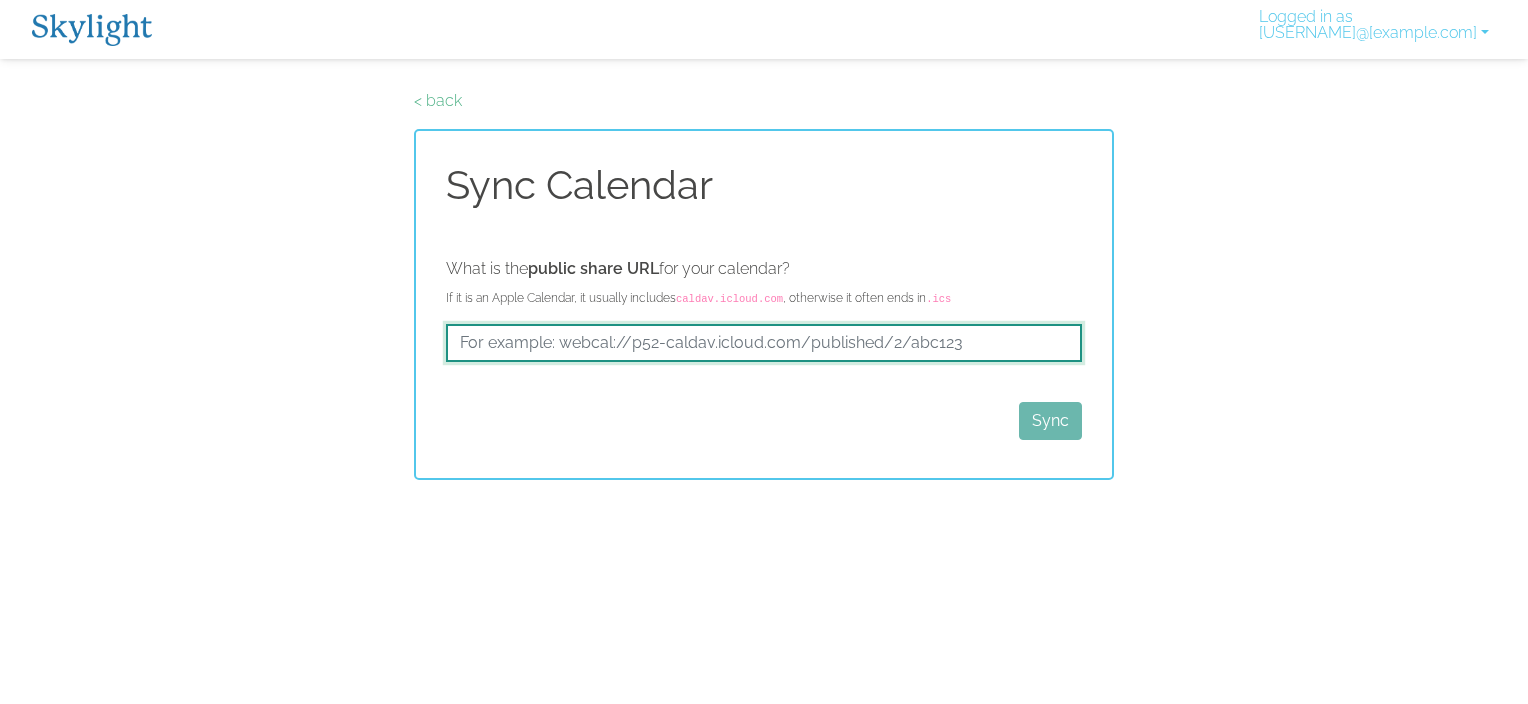 click at bounding box center (764, 343) 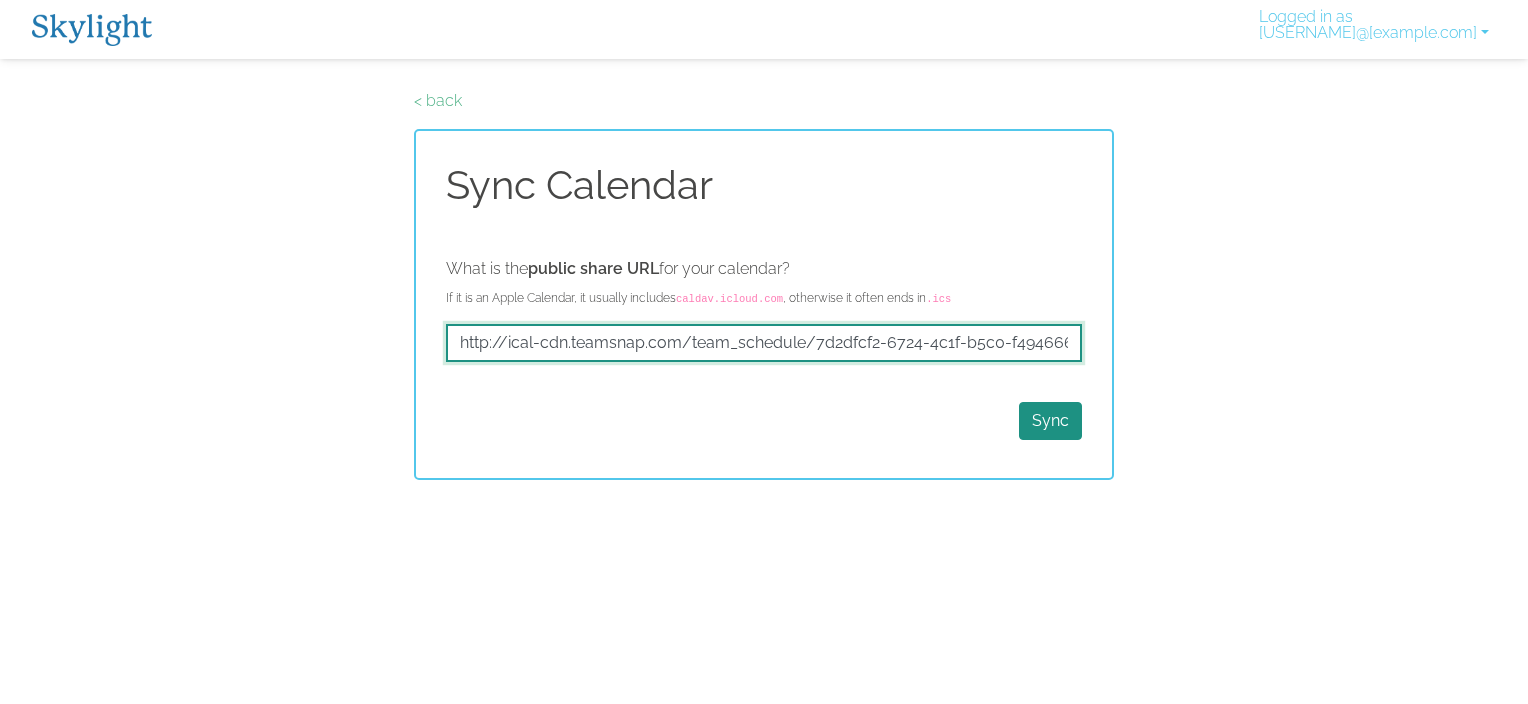 scroll, scrollTop: 0, scrollLeft: 60, axis: horizontal 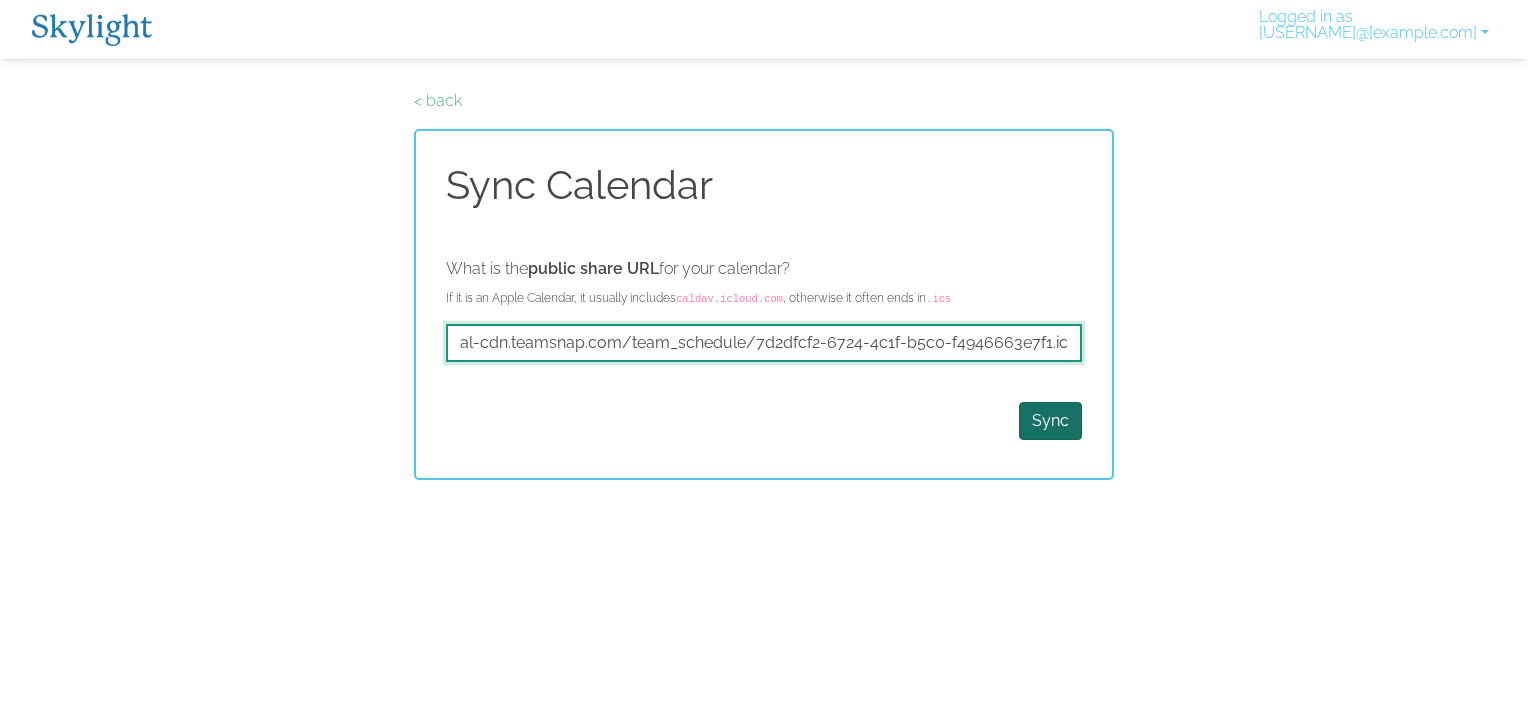 type on "http://ical-cdn.teamsnap.com/team_schedule/7d2dfcf2-6724-4c1f-b5c0-f4946663e7f1.ics" 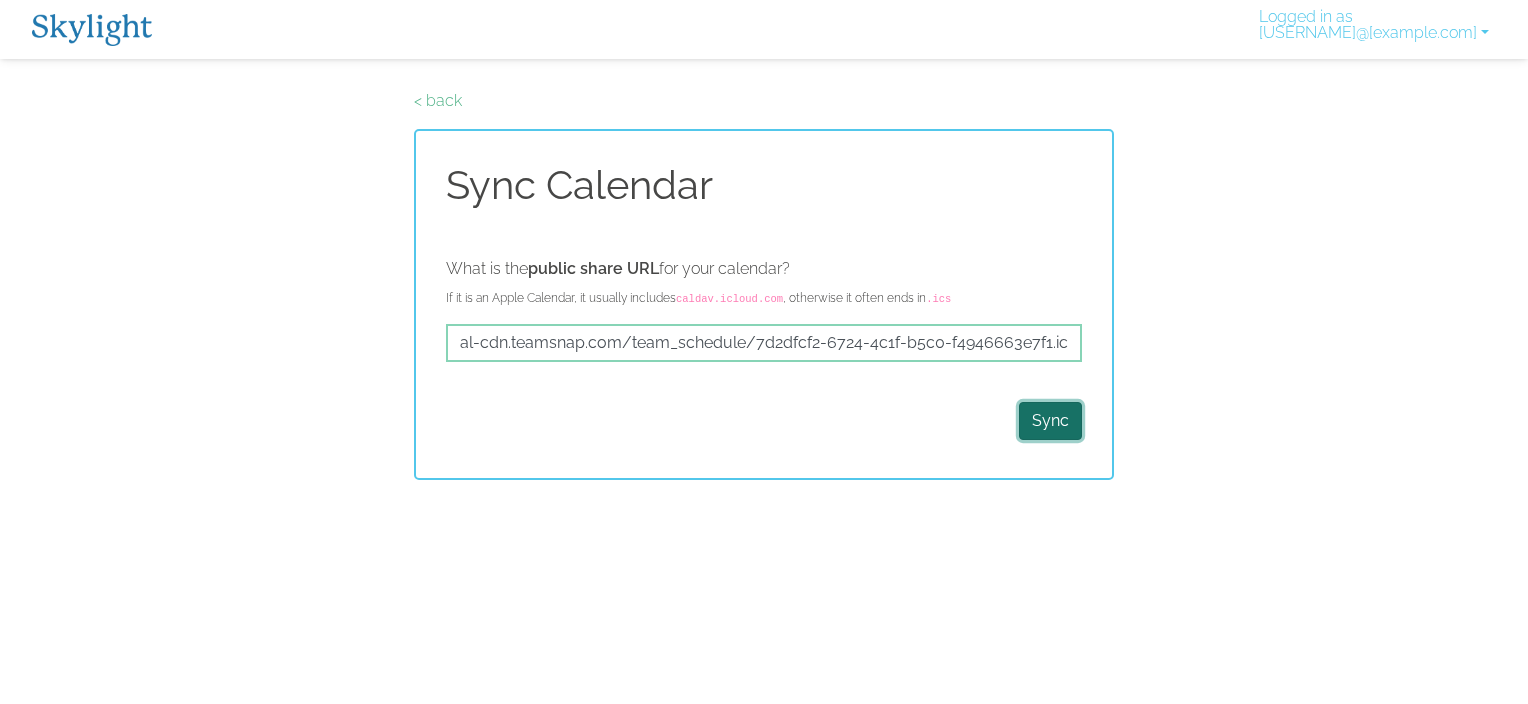 click on "Sync" at bounding box center (1050, 421) 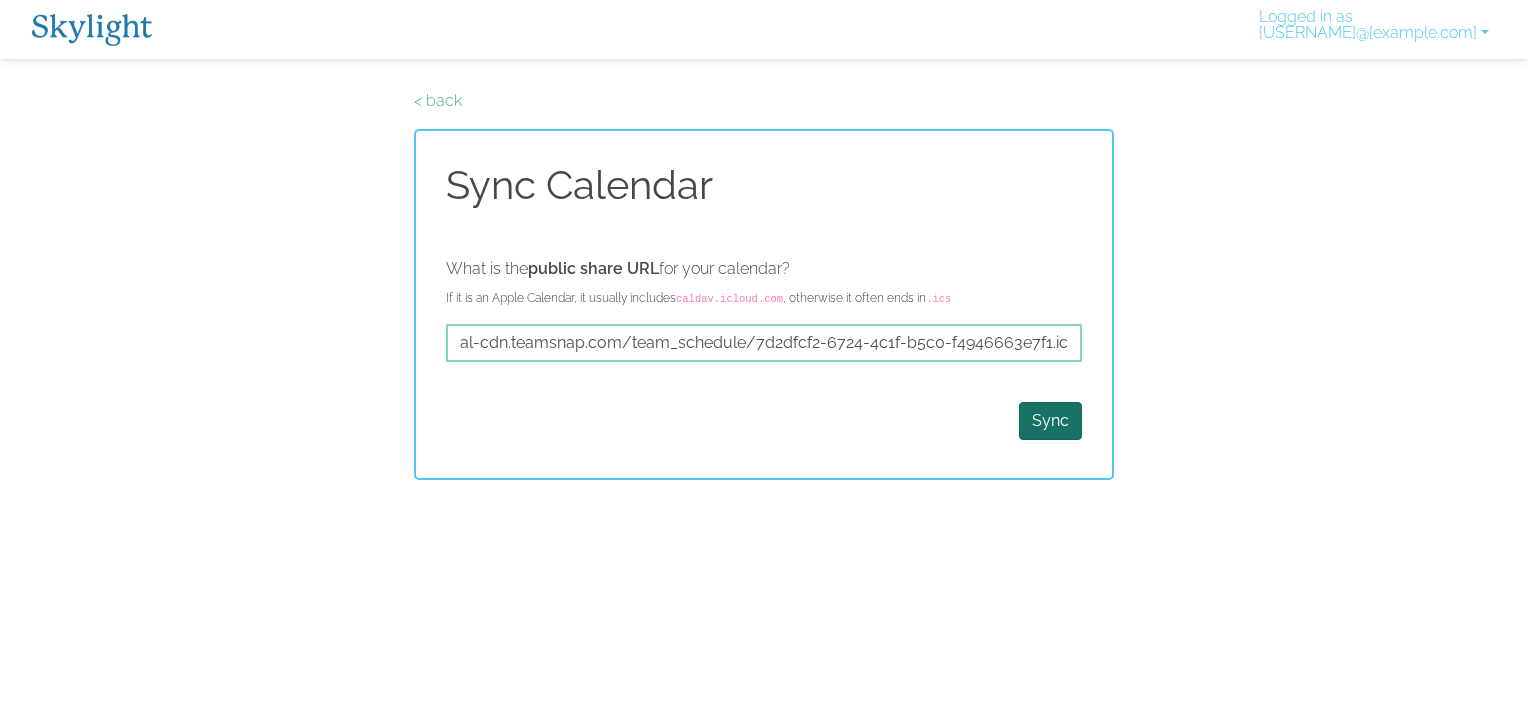 scroll, scrollTop: 0, scrollLeft: 0, axis: both 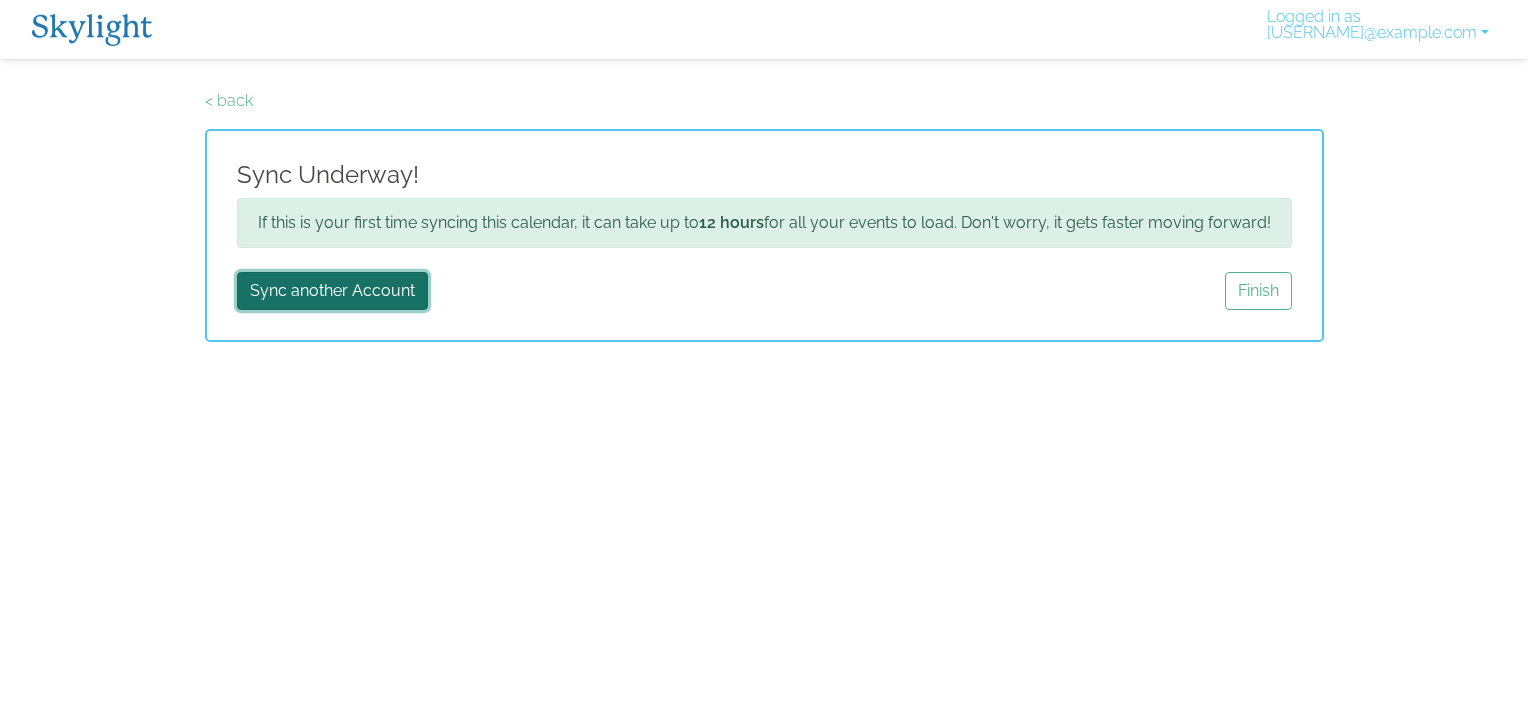 click on "Sync another Account" at bounding box center [332, 291] 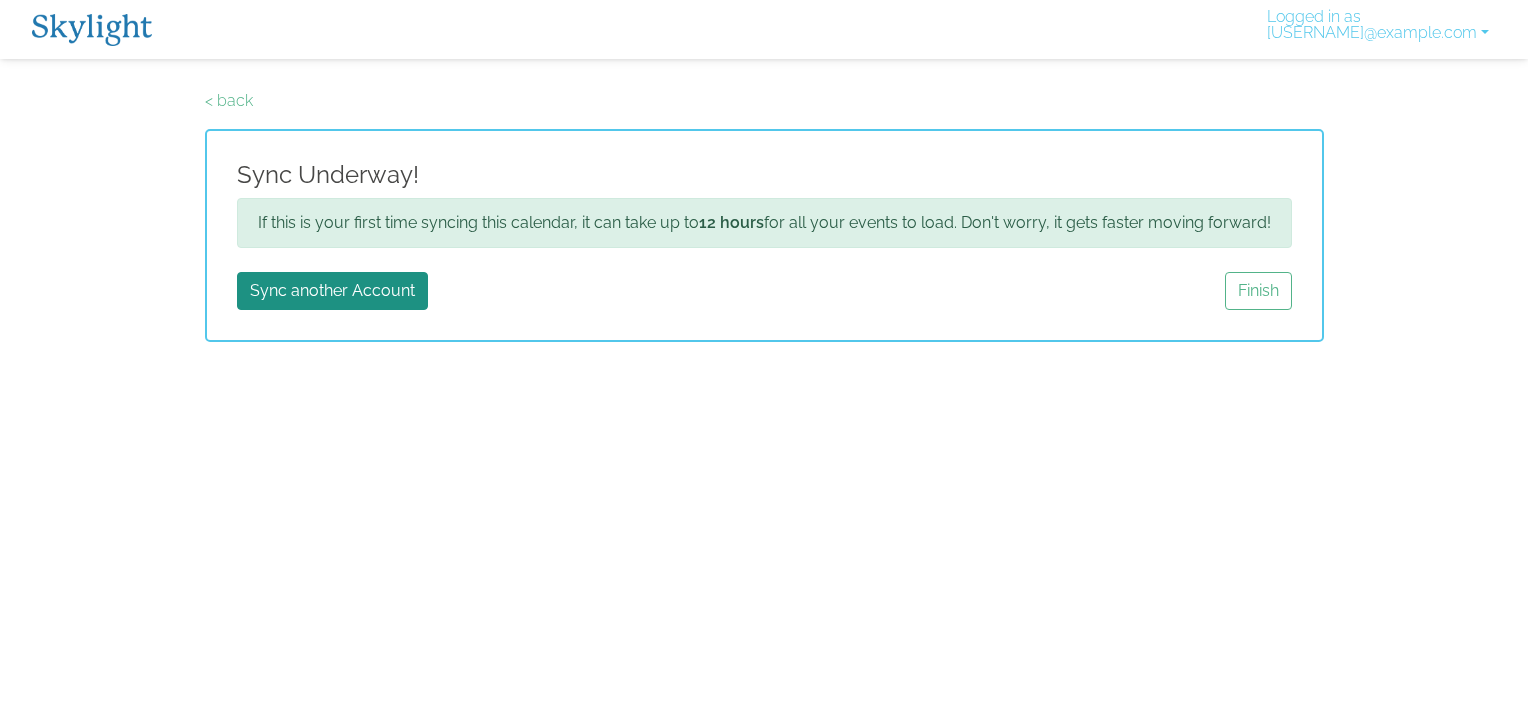 scroll, scrollTop: 0, scrollLeft: 0, axis: both 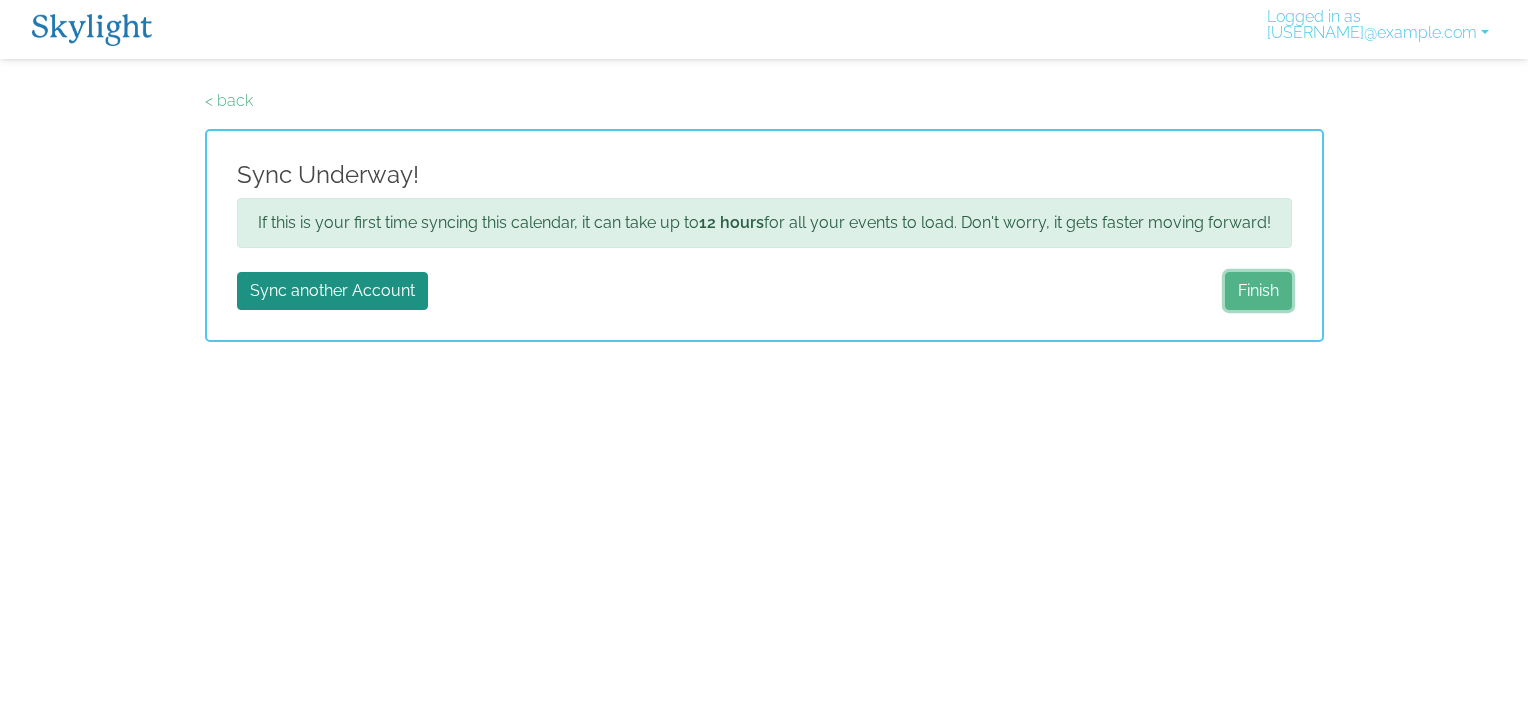 click on "Finish" at bounding box center [1258, 291] 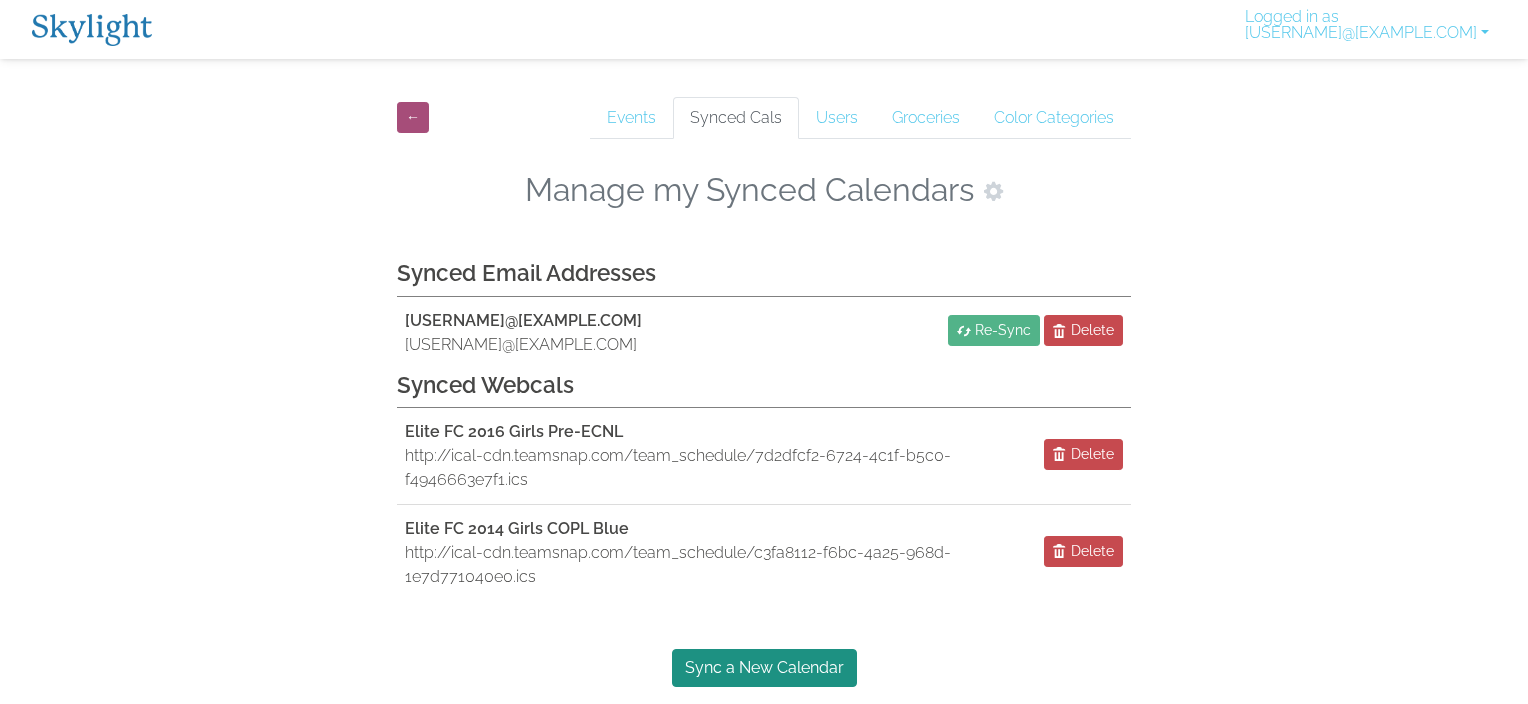 scroll, scrollTop: 0, scrollLeft: 0, axis: both 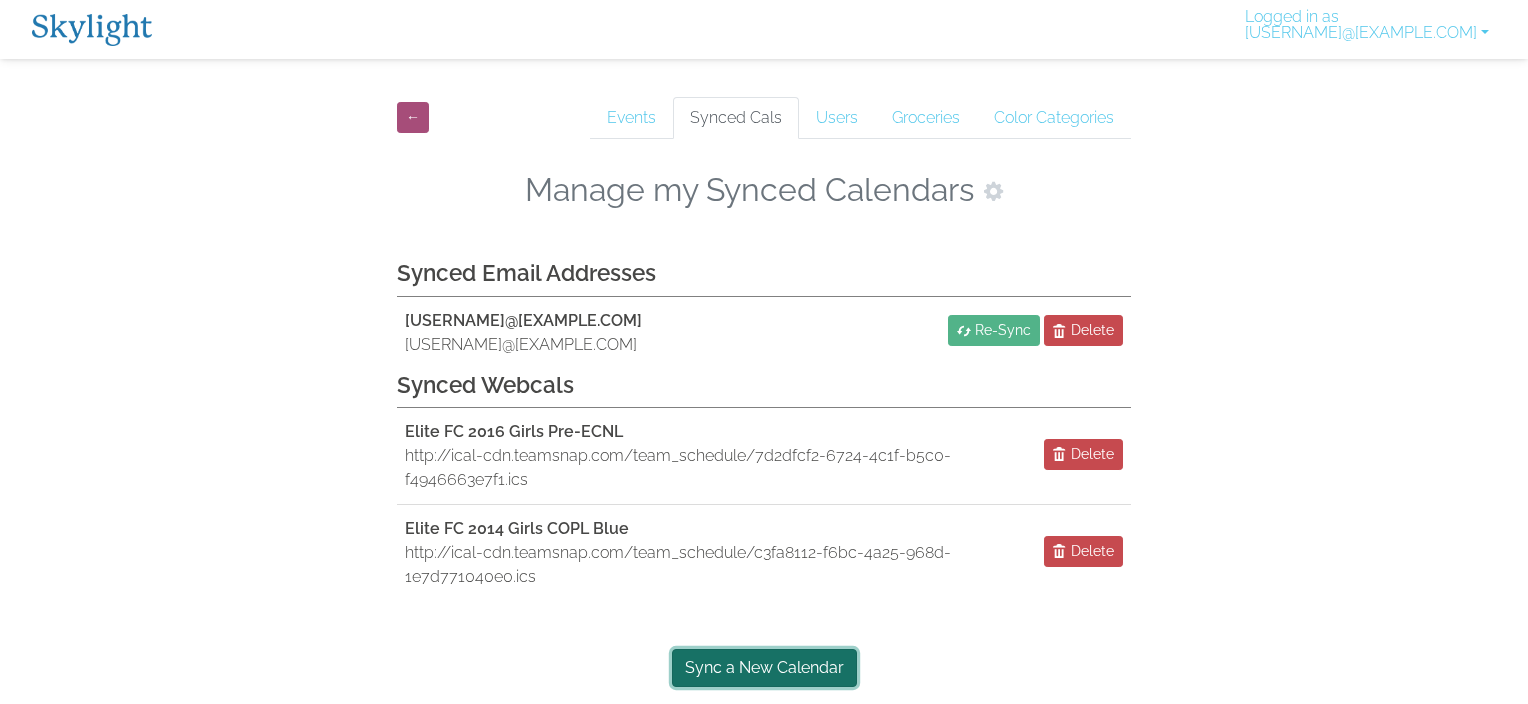 click on "Sync a New Calendar" at bounding box center [764, 668] 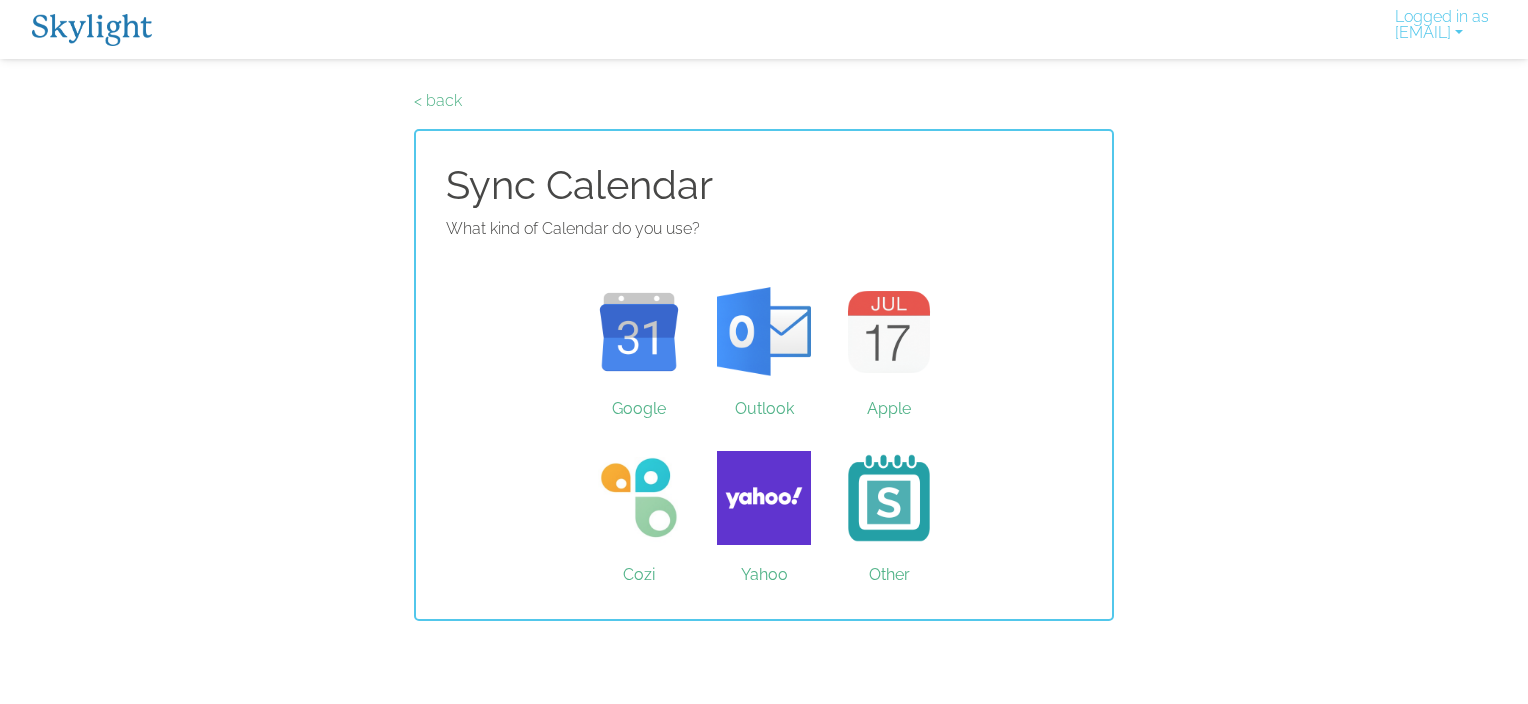 scroll, scrollTop: 0, scrollLeft: 0, axis: both 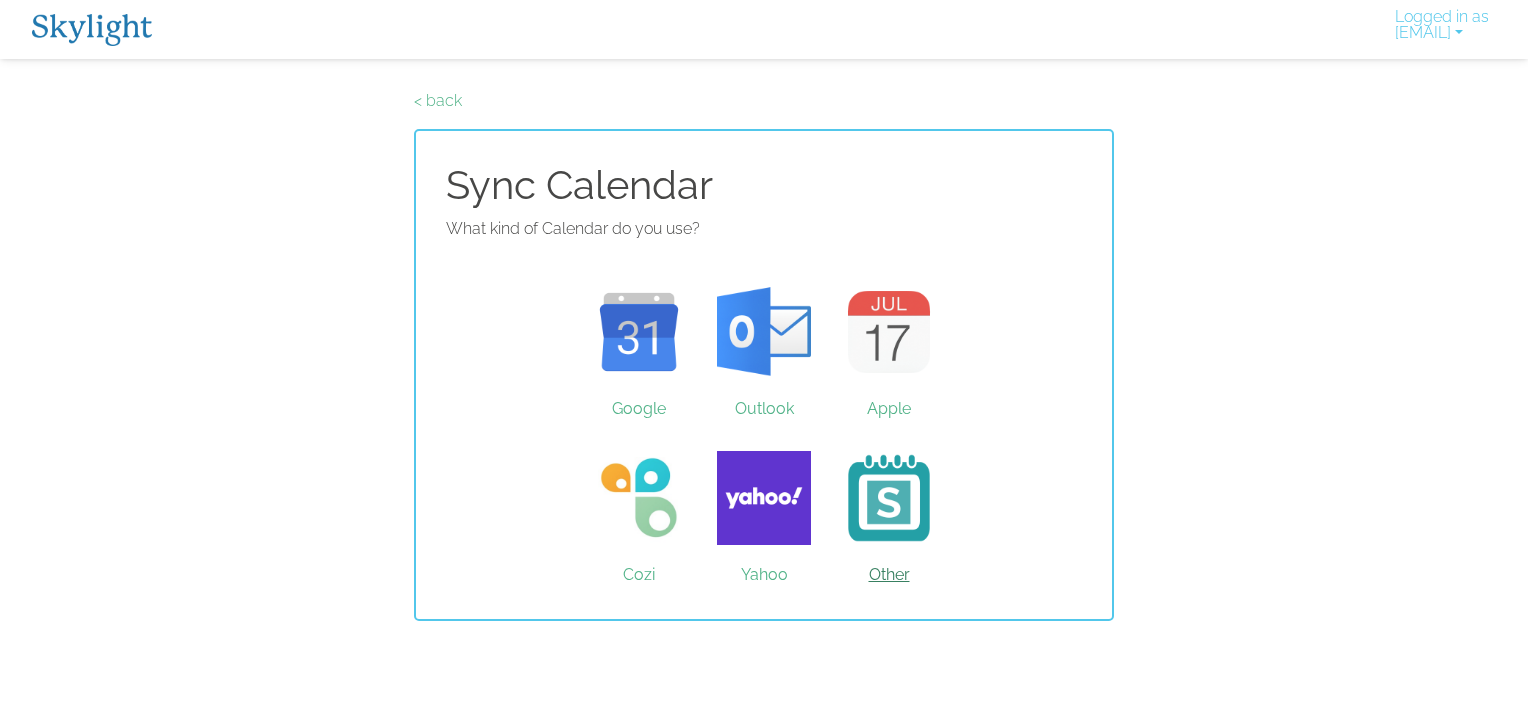 click on "Other" at bounding box center [889, 498] 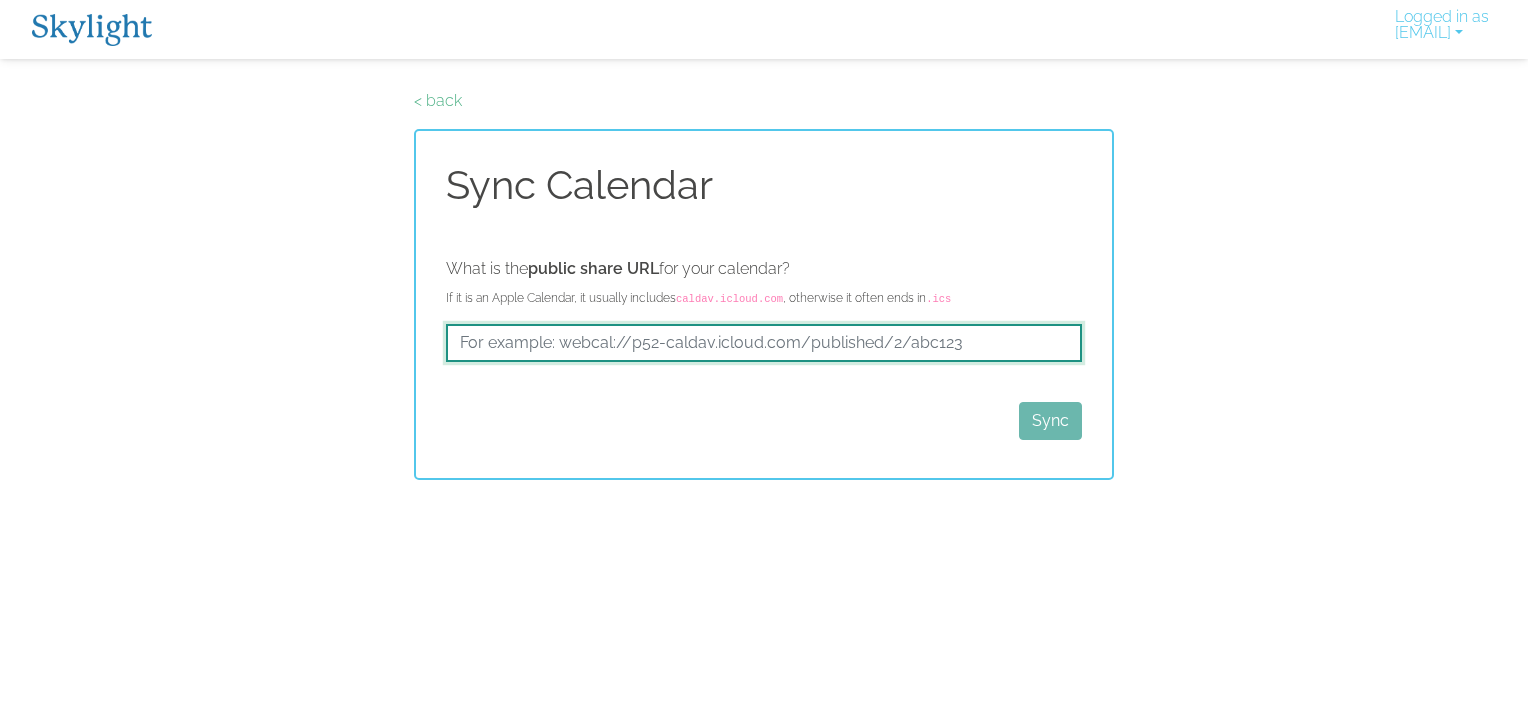 click at bounding box center (764, 343) 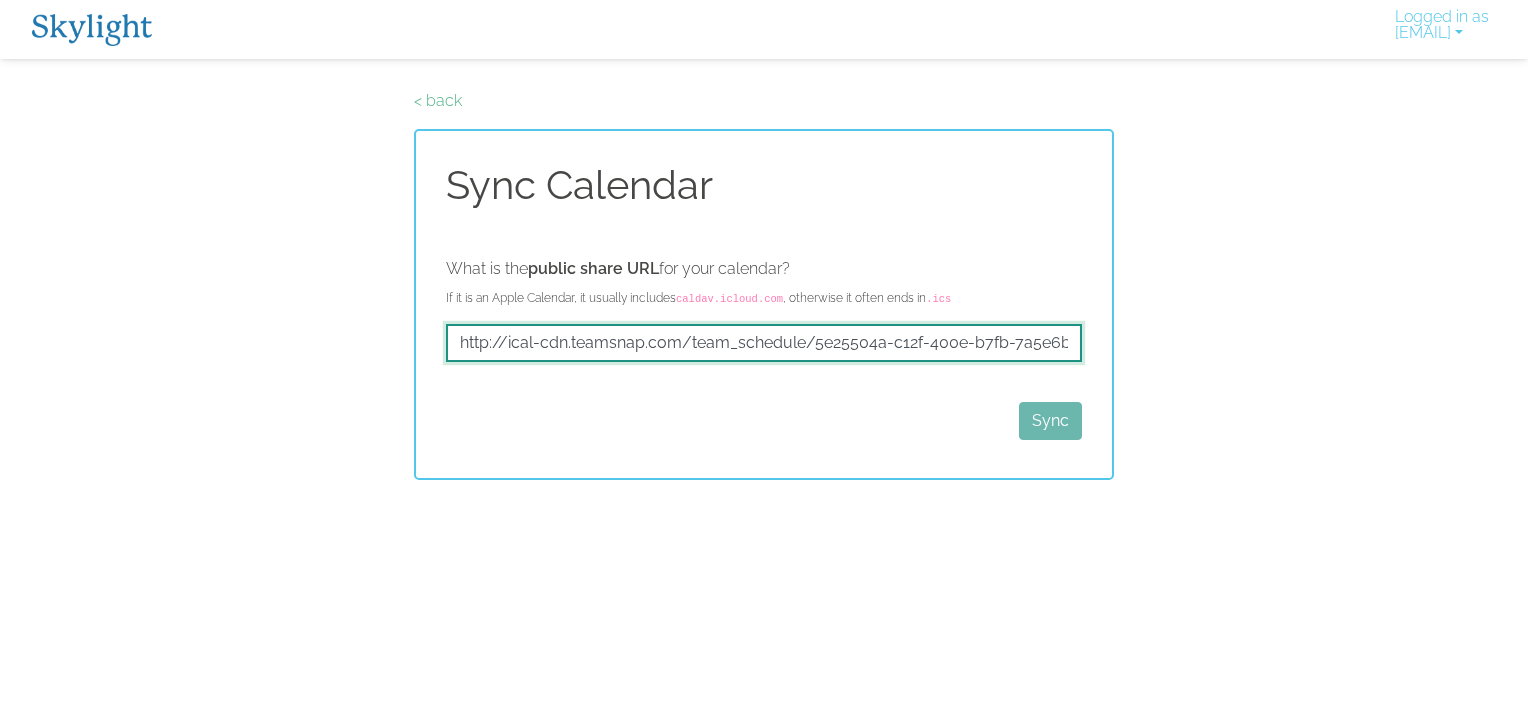 scroll, scrollTop: 0, scrollLeft: 69, axis: horizontal 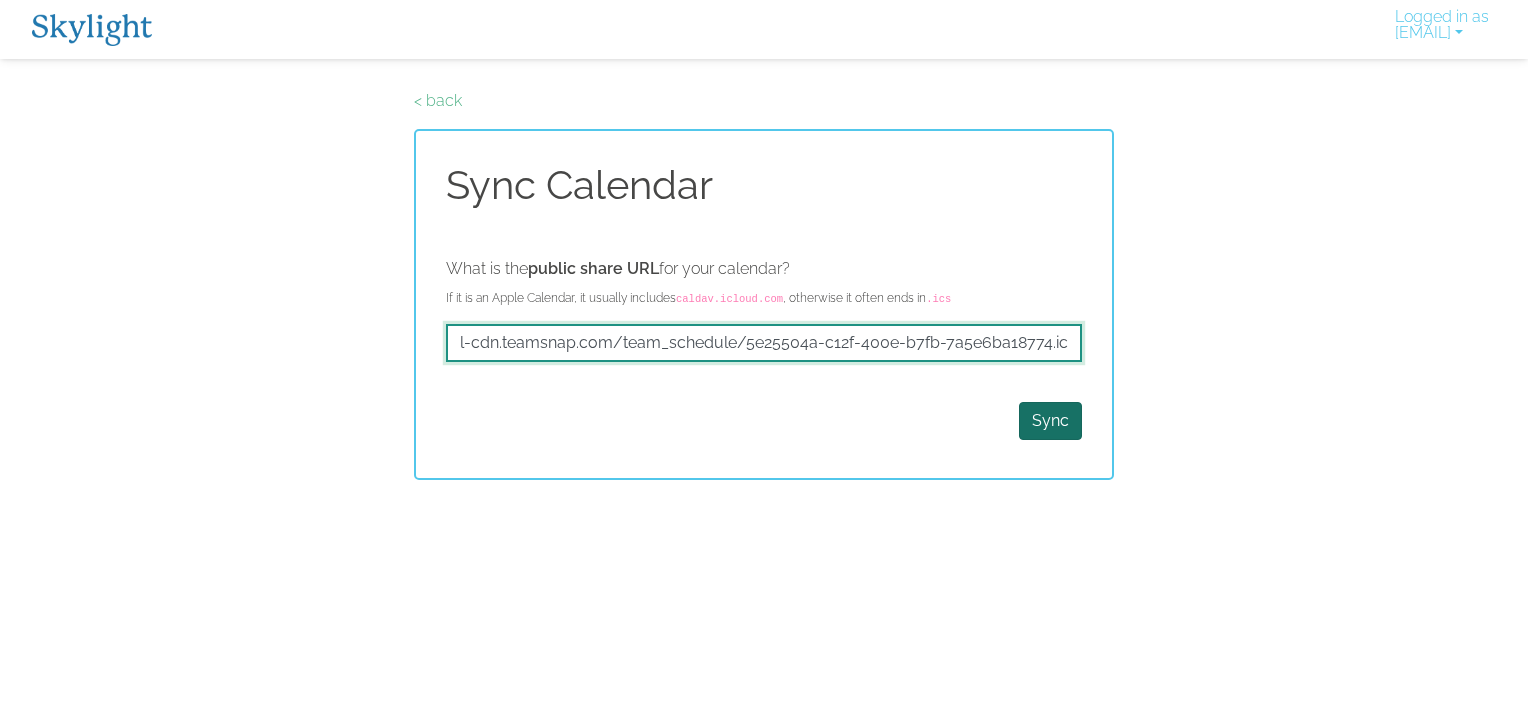 type on "http://ical-cdn.teamsnap.com/team_schedule/5e25504a-c12f-400e-b7fb-7a5e6ba18774.ics" 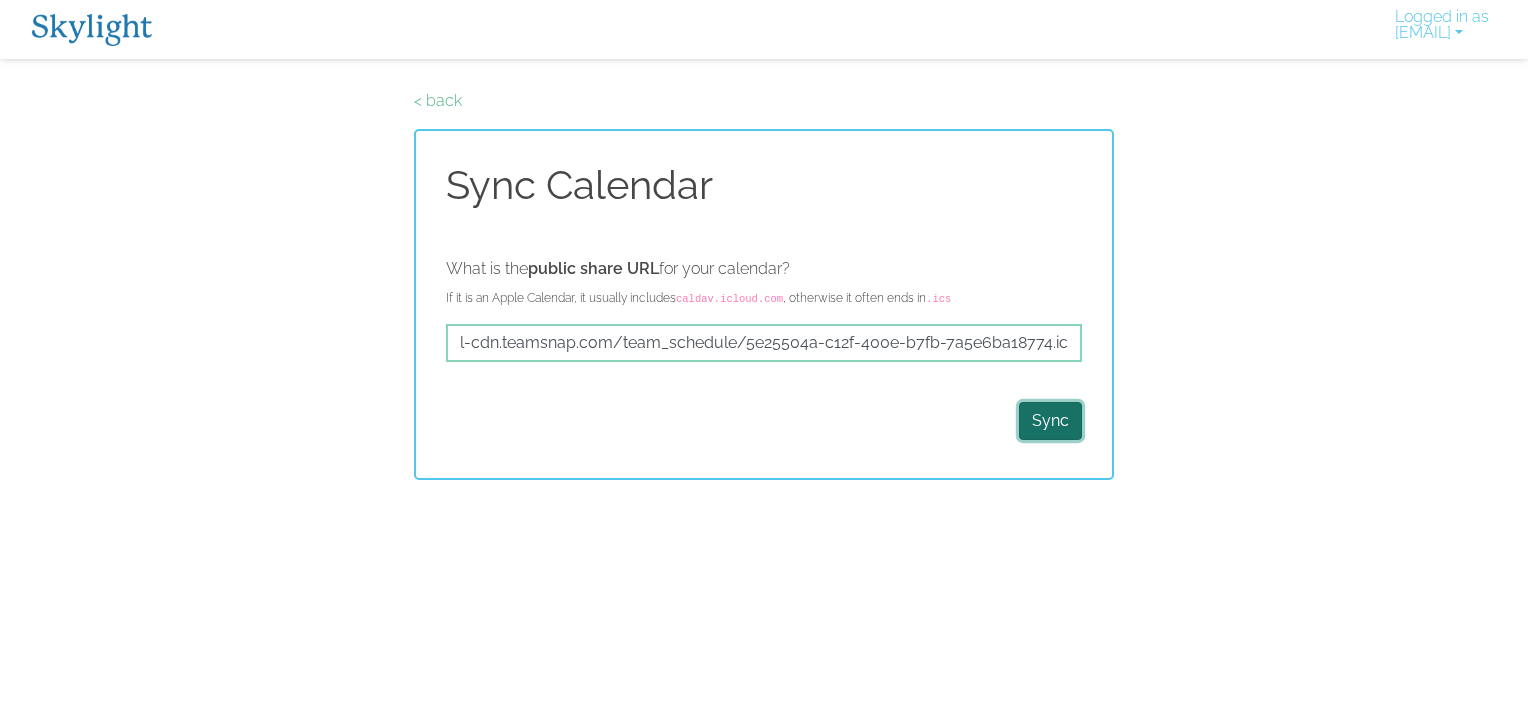scroll, scrollTop: 0, scrollLeft: 0, axis: both 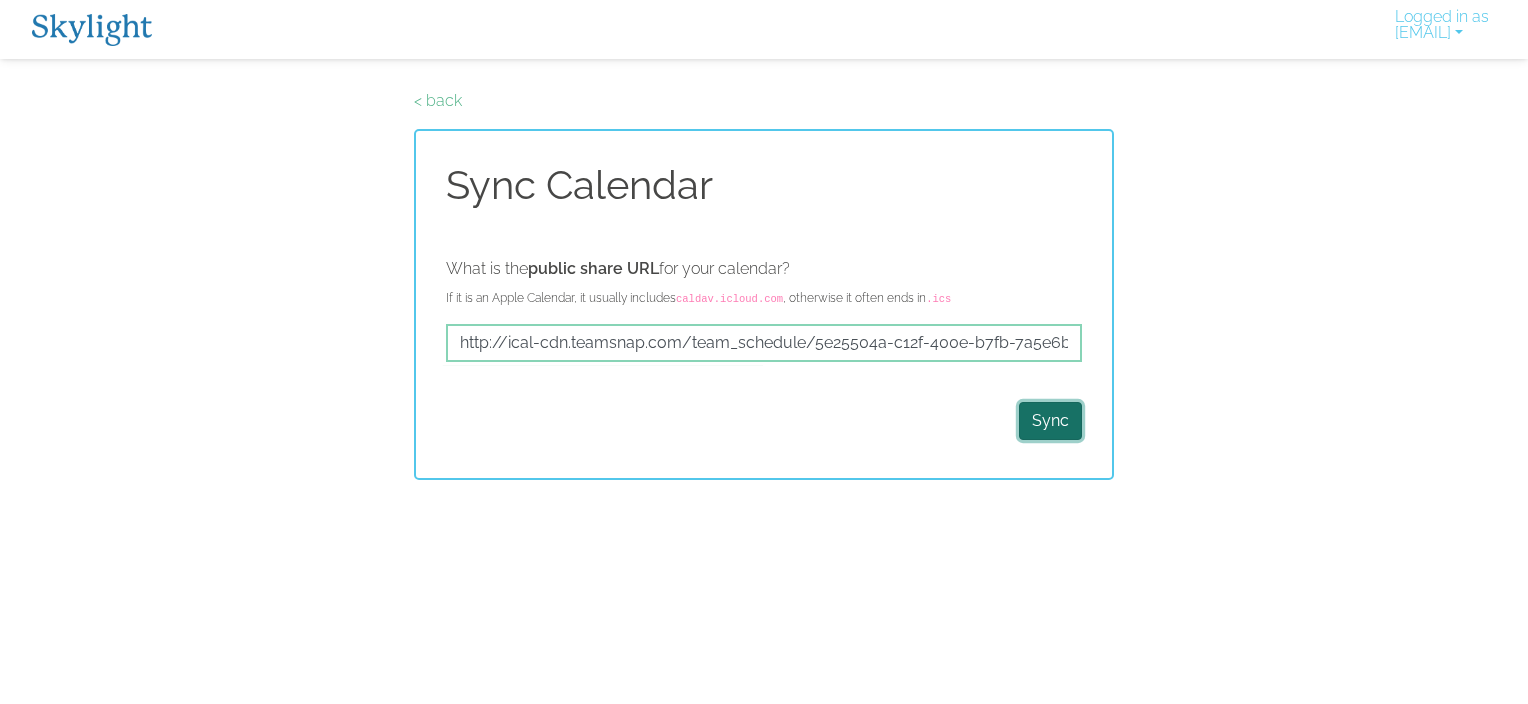 click on "Sync" at bounding box center [1050, 421] 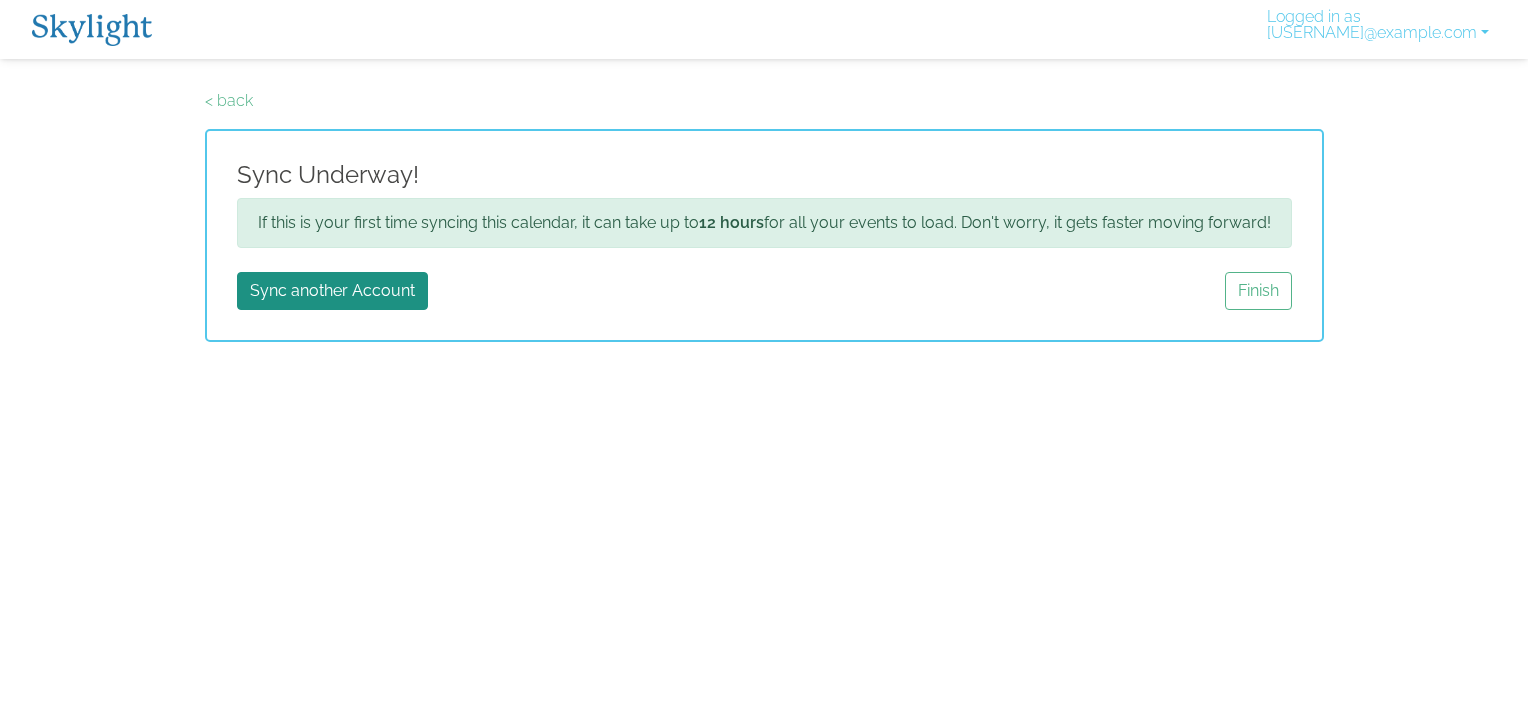 scroll, scrollTop: 0, scrollLeft: 0, axis: both 